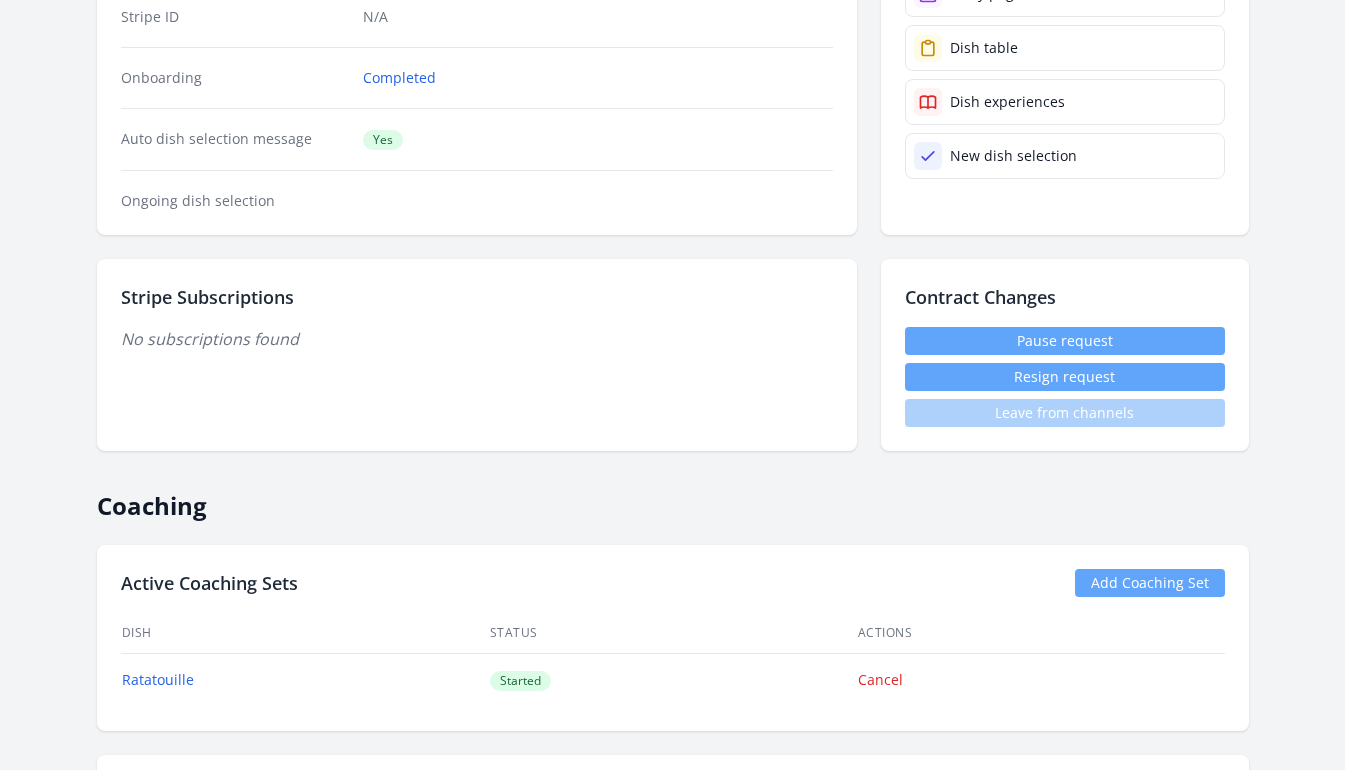 scroll, scrollTop: 0, scrollLeft: 0, axis: both 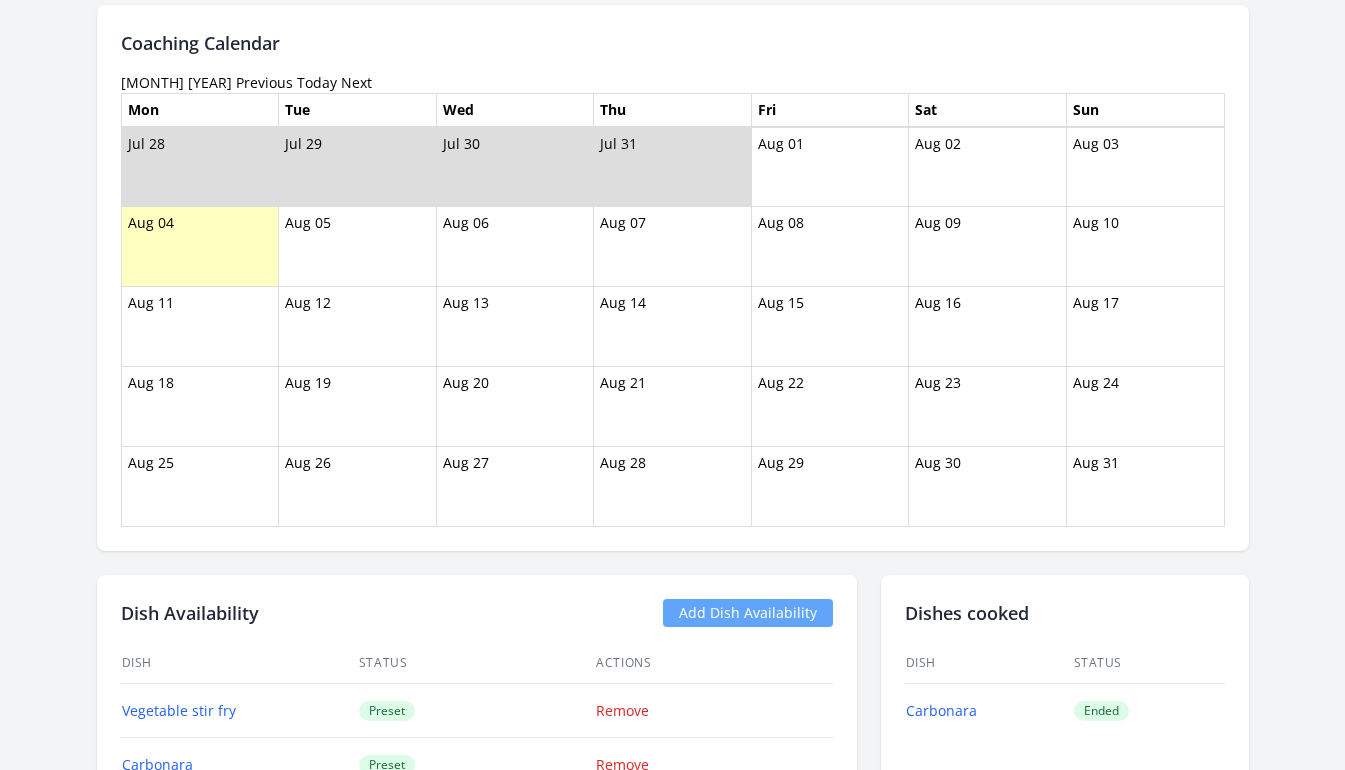click on "Previous" at bounding box center (264, 82) 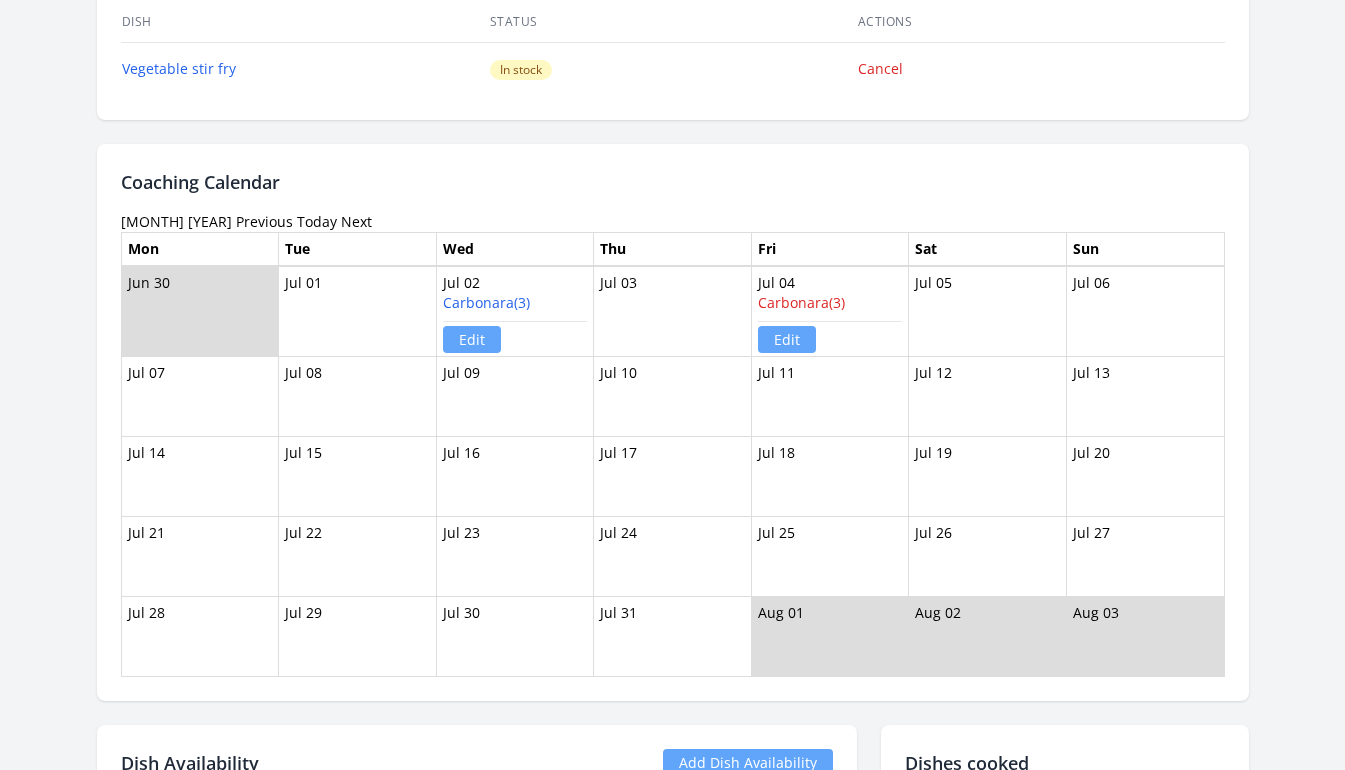 scroll, scrollTop: 1082, scrollLeft: 0, axis: vertical 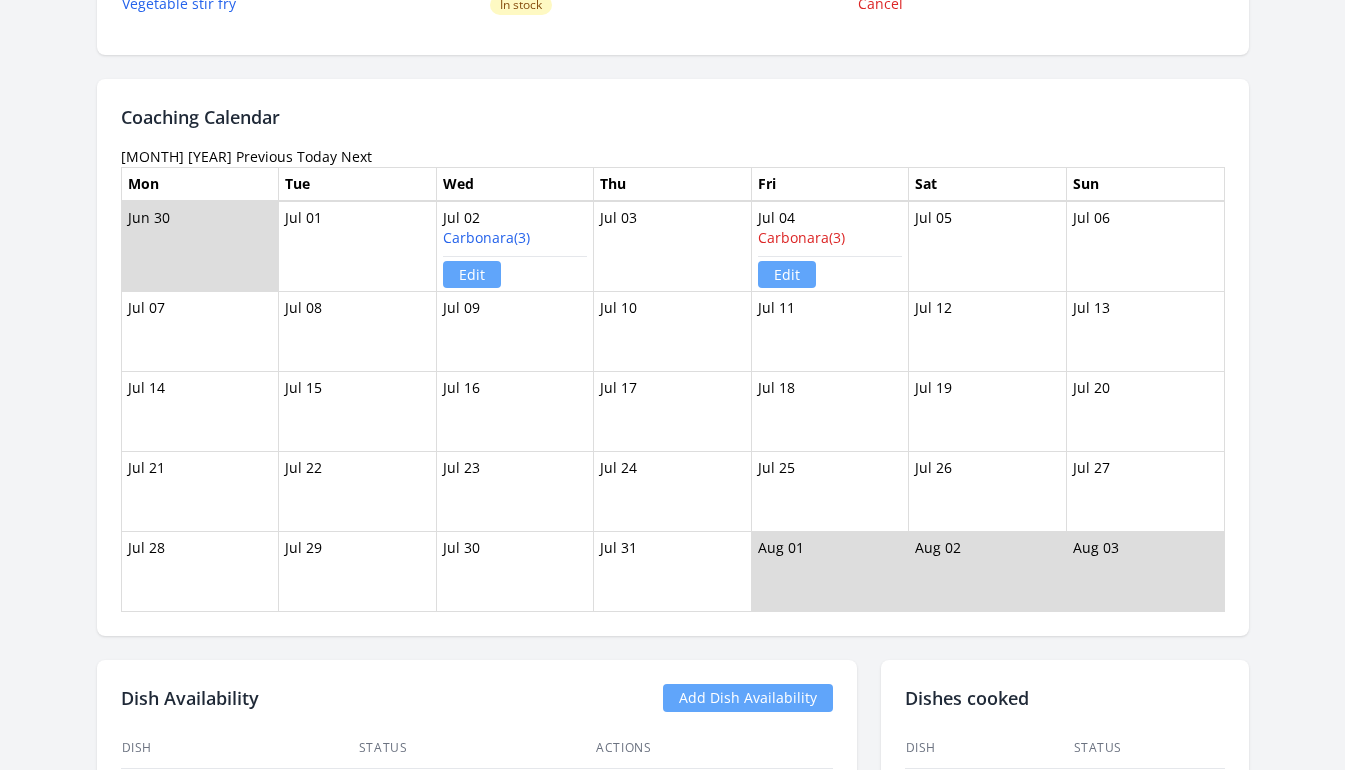 click on "Previous" at bounding box center [264, 156] 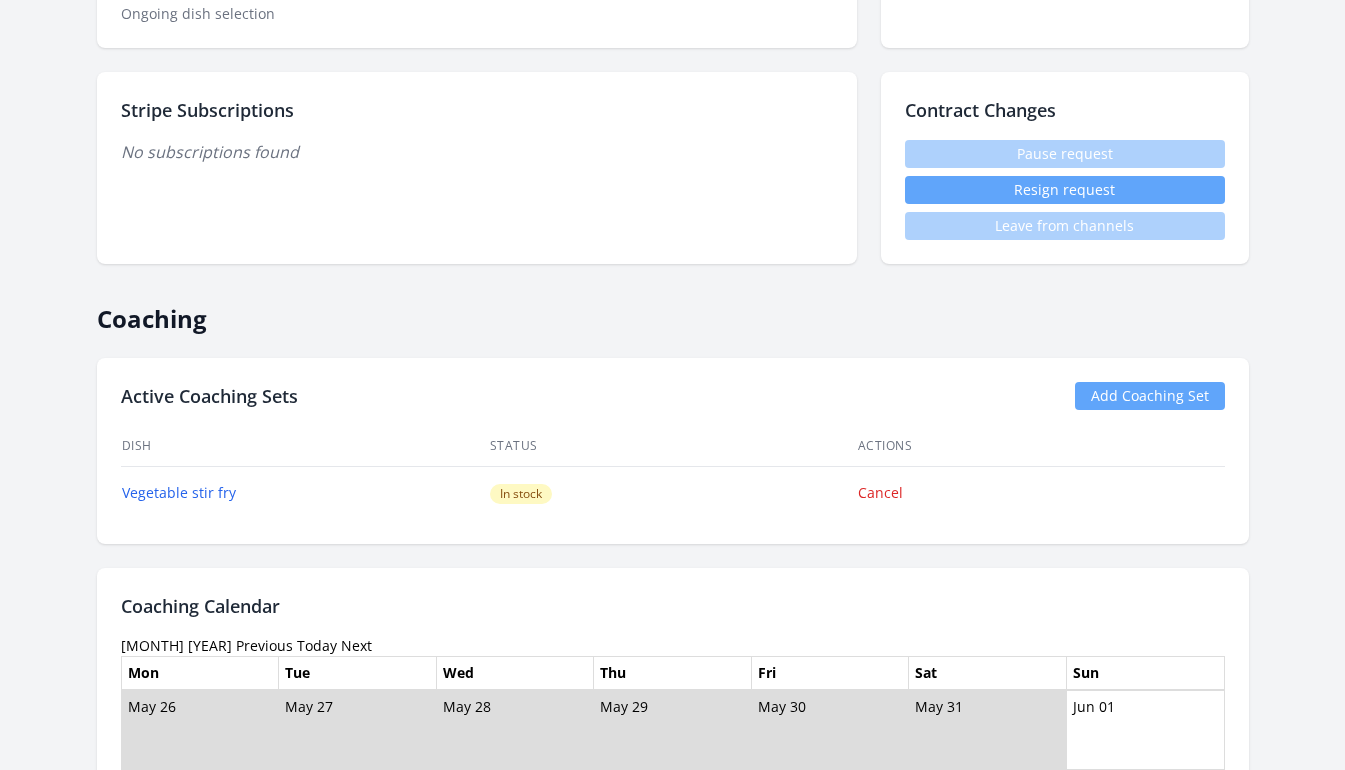 scroll, scrollTop: 0, scrollLeft: 0, axis: both 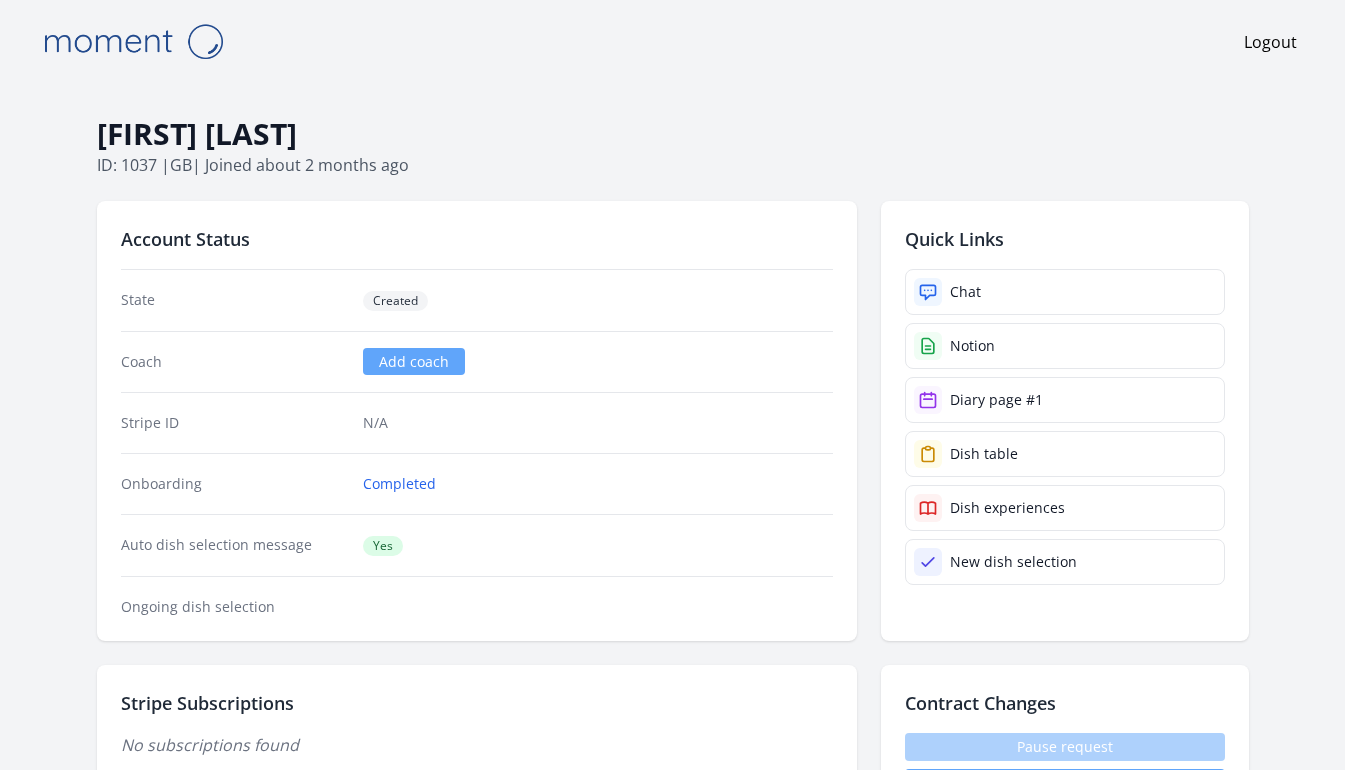 click on "Lisa Murray ID: 1037 |  gb | Joined about 2 months ago Account Status
State
Created
Coach
Add coach
Stripe ID
N/A
Onboarding
Completed
Auto dish selection message
Yes
Ongoing dish selection
Quick Links Chat Notion Diary page #1 Dish table Dish experiences New dish selection Stripe Subscriptions    No subscriptions found
Contract Changes Pause request Resign request Leave from channels Coaching Active Coaching Sets Add Coaching Set
Dish
Status
Actions
Vegetable stir fry
In stock
Cancel
Coaching Calendar
June 2025
Previous
Today
Next
Mon
Tue
Wed
Thu
Fri
Sat
Sun
Edit" at bounding box center [673, 2122] 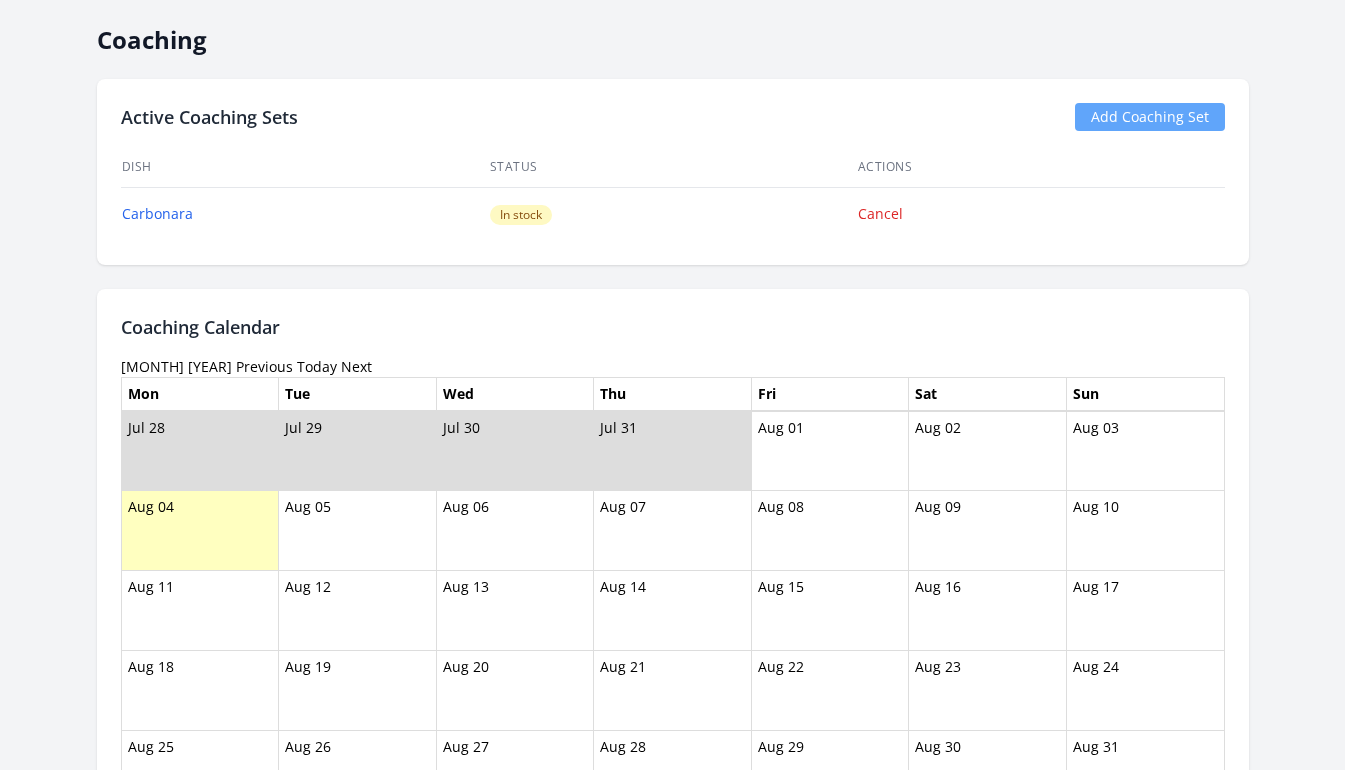 scroll, scrollTop: 238, scrollLeft: 0, axis: vertical 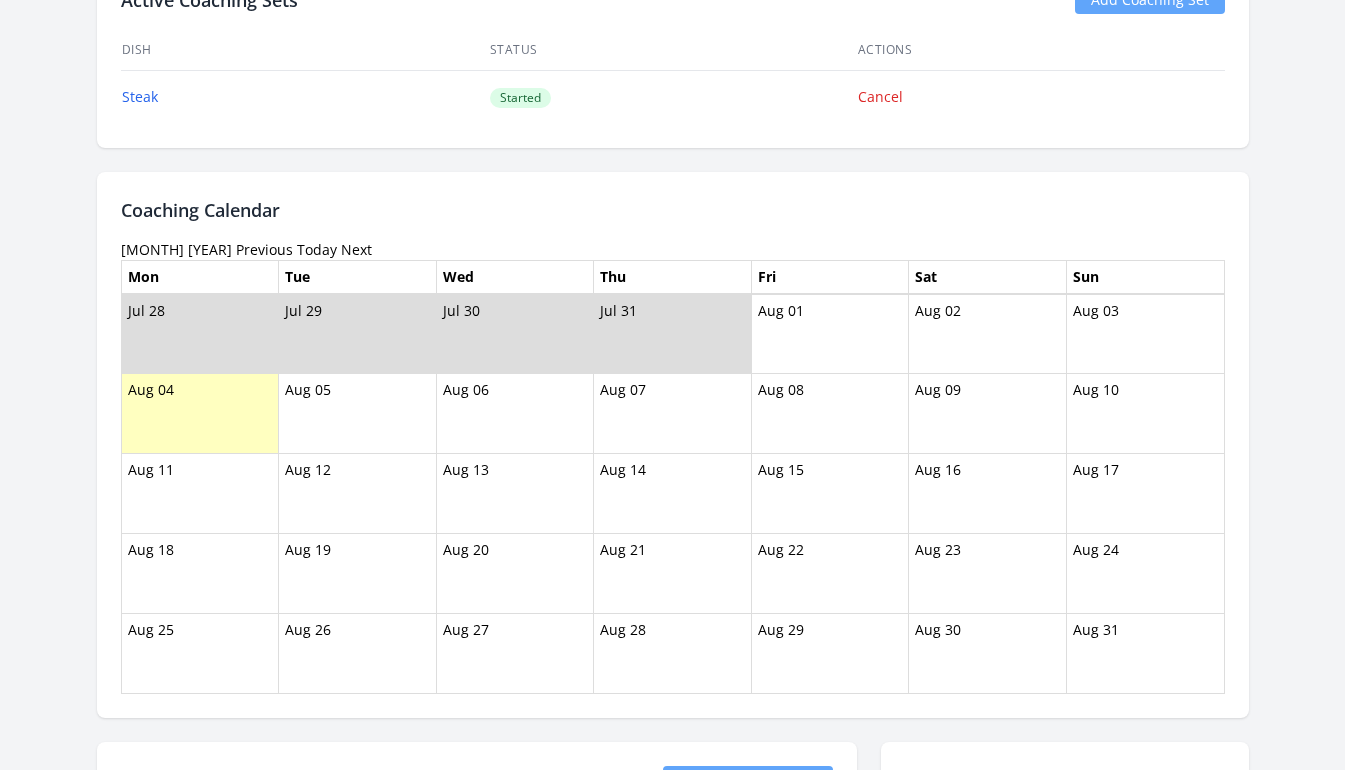 click on "Previous" at bounding box center [264, 249] 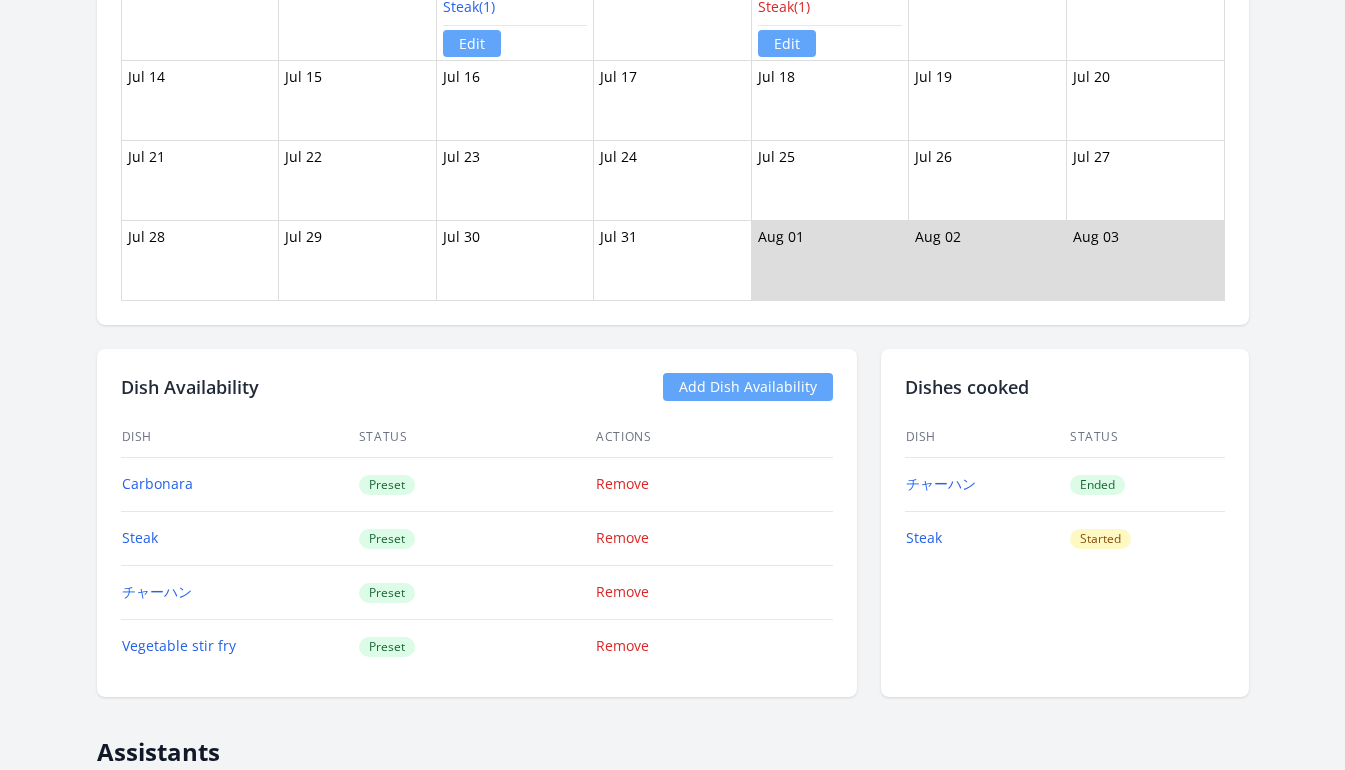 scroll, scrollTop: 1937, scrollLeft: 0, axis: vertical 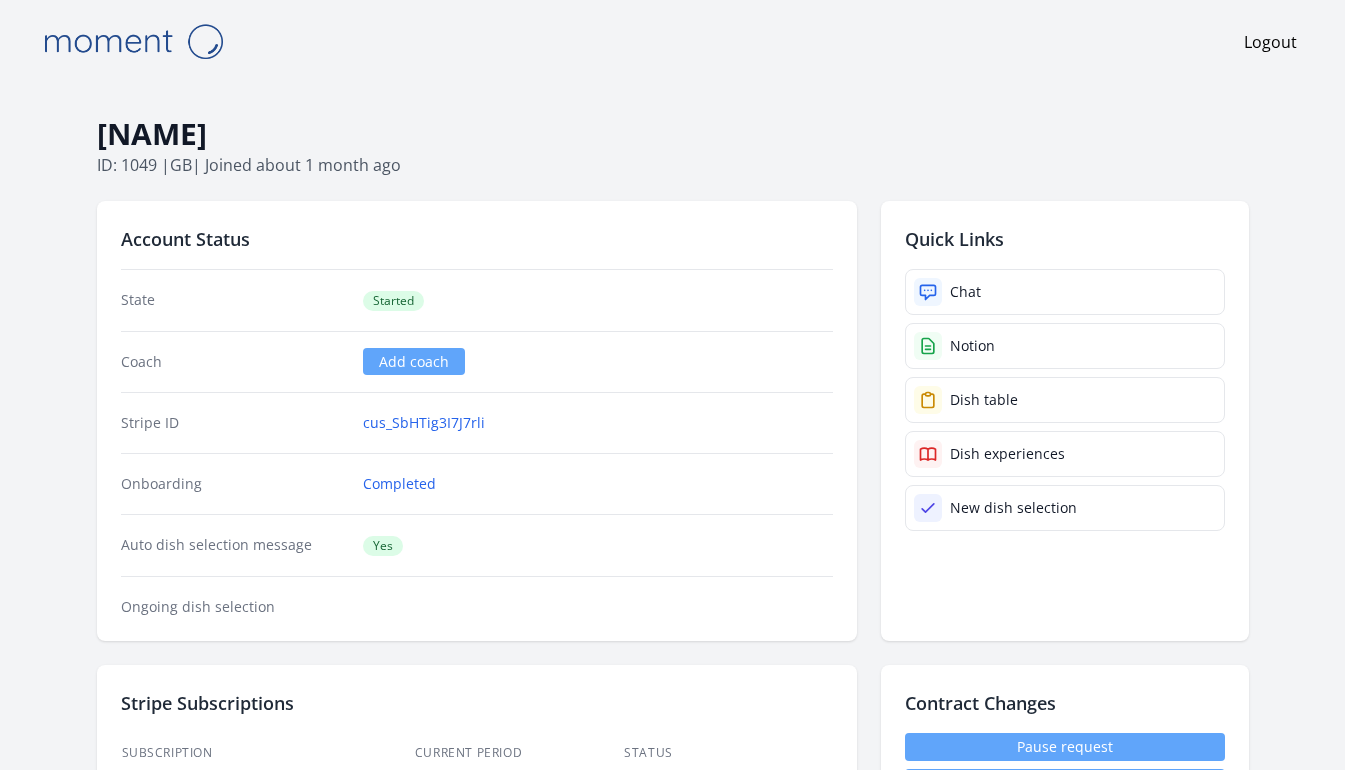 click on "Celia Choimet" at bounding box center [673, 134] 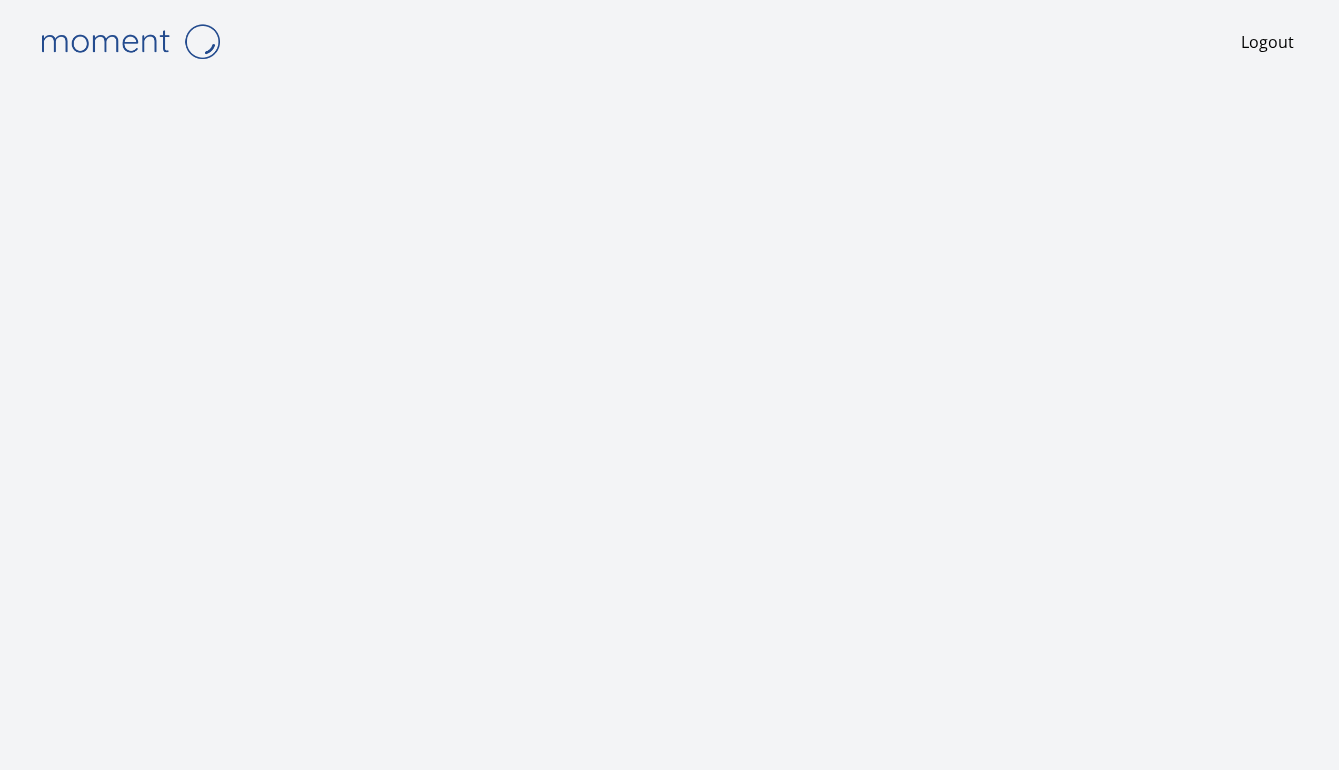 scroll, scrollTop: 0, scrollLeft: 0, axis: both 